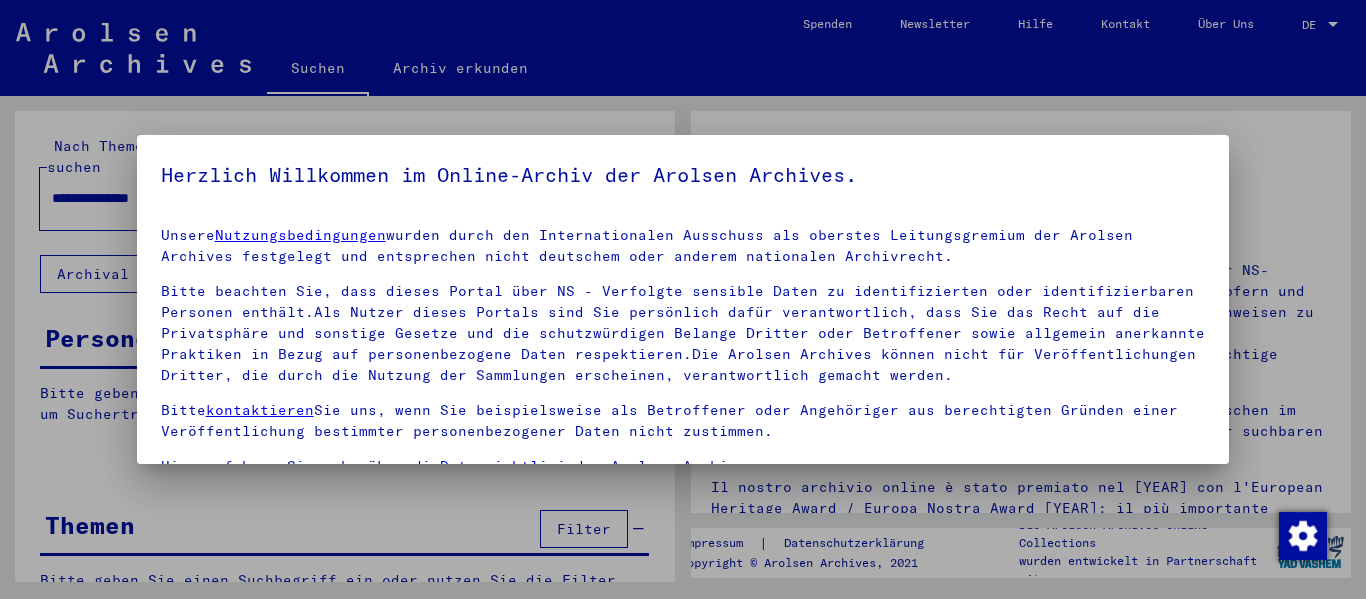 scroll, scrollTop: 0, scrollLeft: 0, axis: both 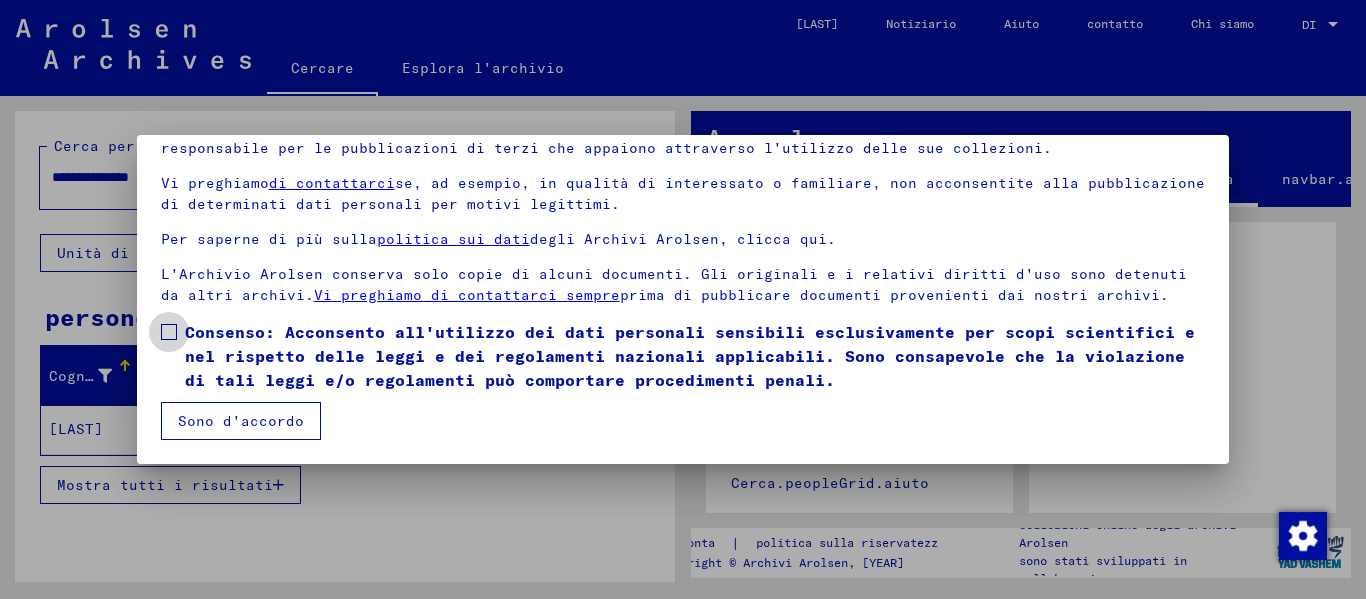 click at bounding box center [169, 332] 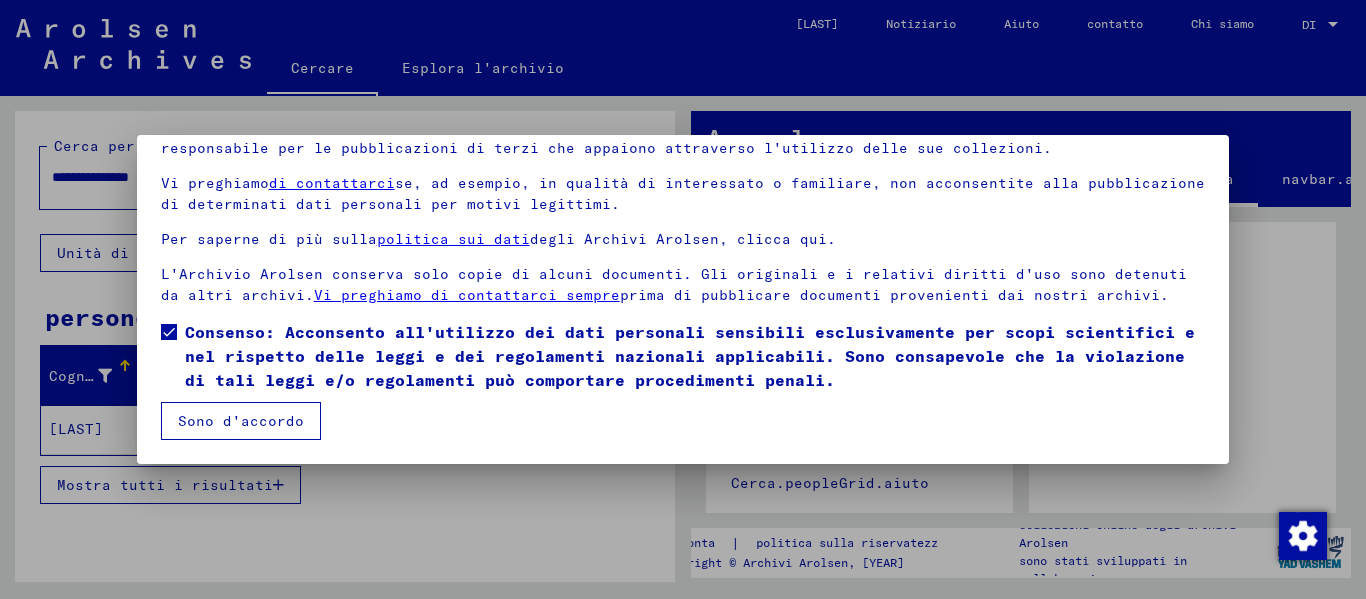 click on "Sono d'accordo" at bounding box center [241, 421] 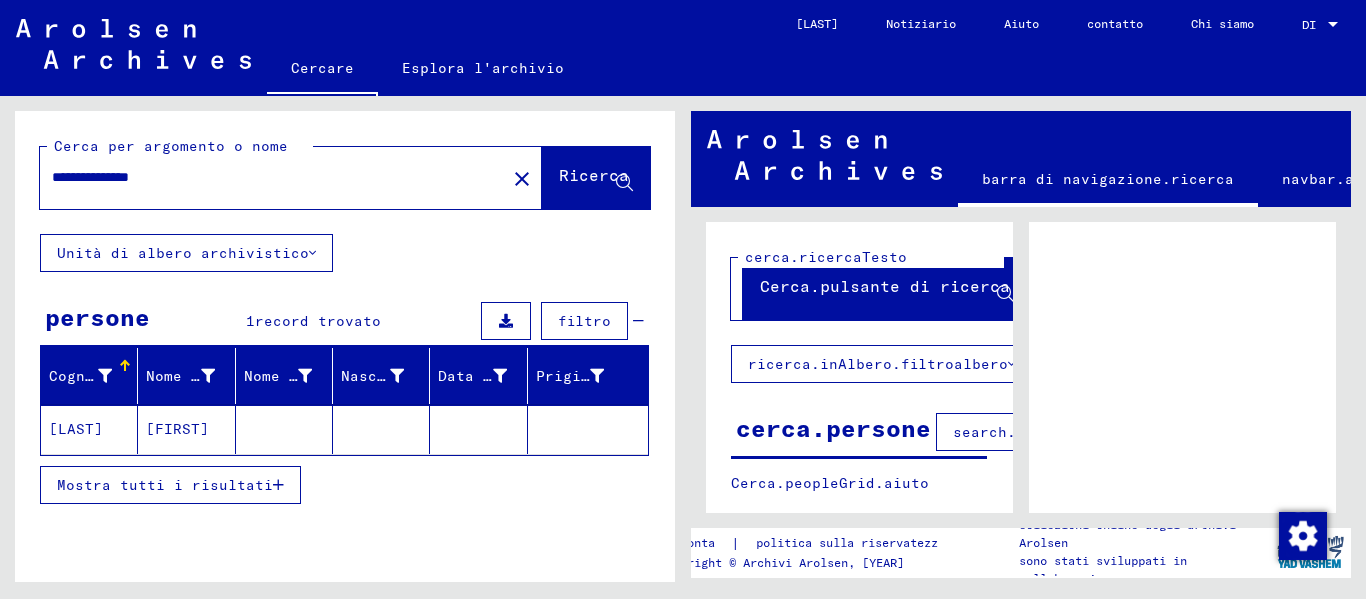 click on "[LAST]" at bounding box center (76, 429) 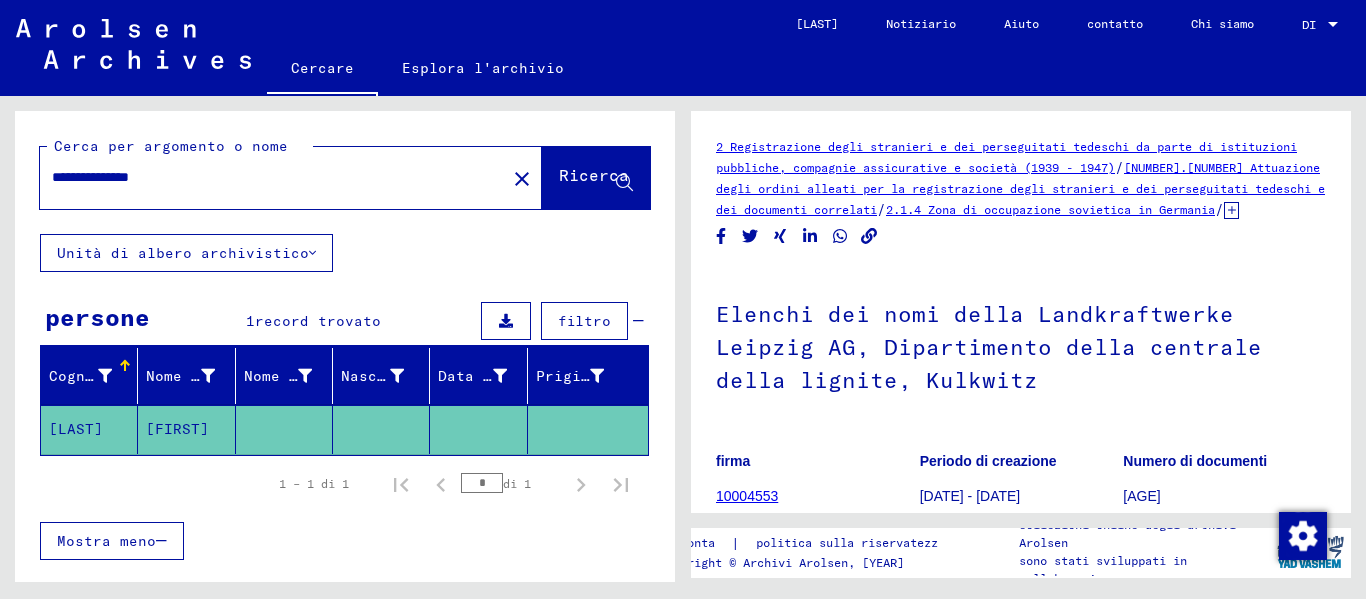 scroll, scrollTop: 0, scrollLeft: 0, axis: both 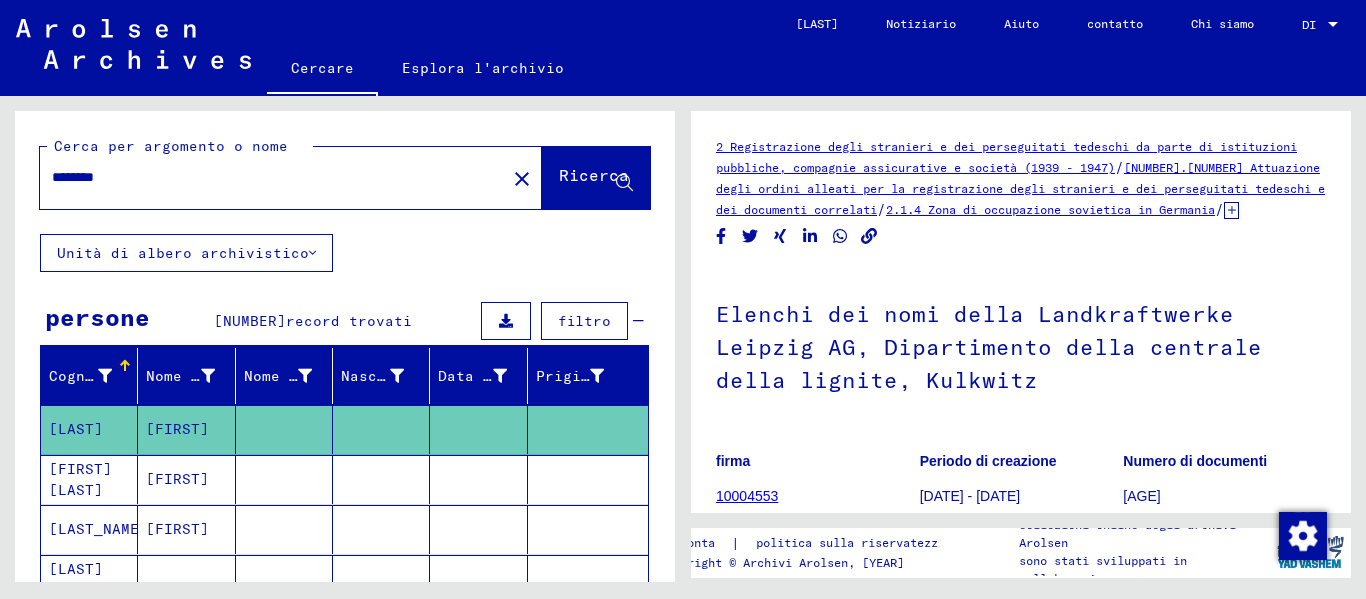 click on "2.1.4 Zona di occupazione sovietica in Germania" at bounding box center [1050, 209] 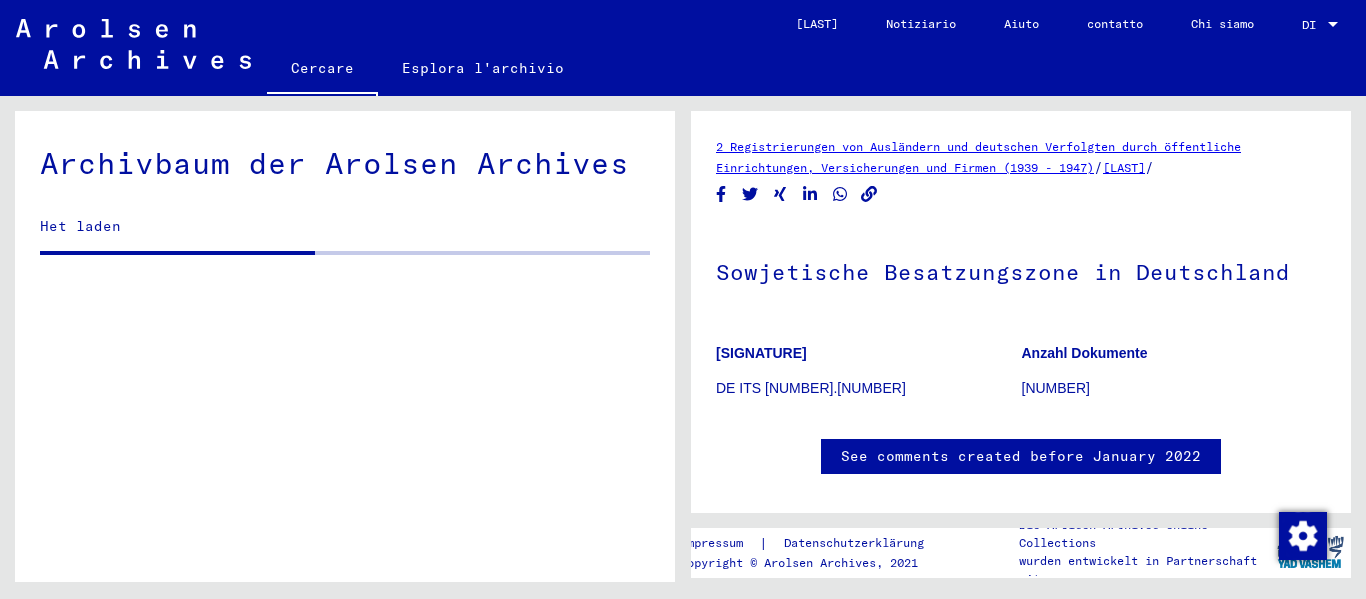 scroll, scrollTop: 476, scrollLeft: 0, axis: vertical 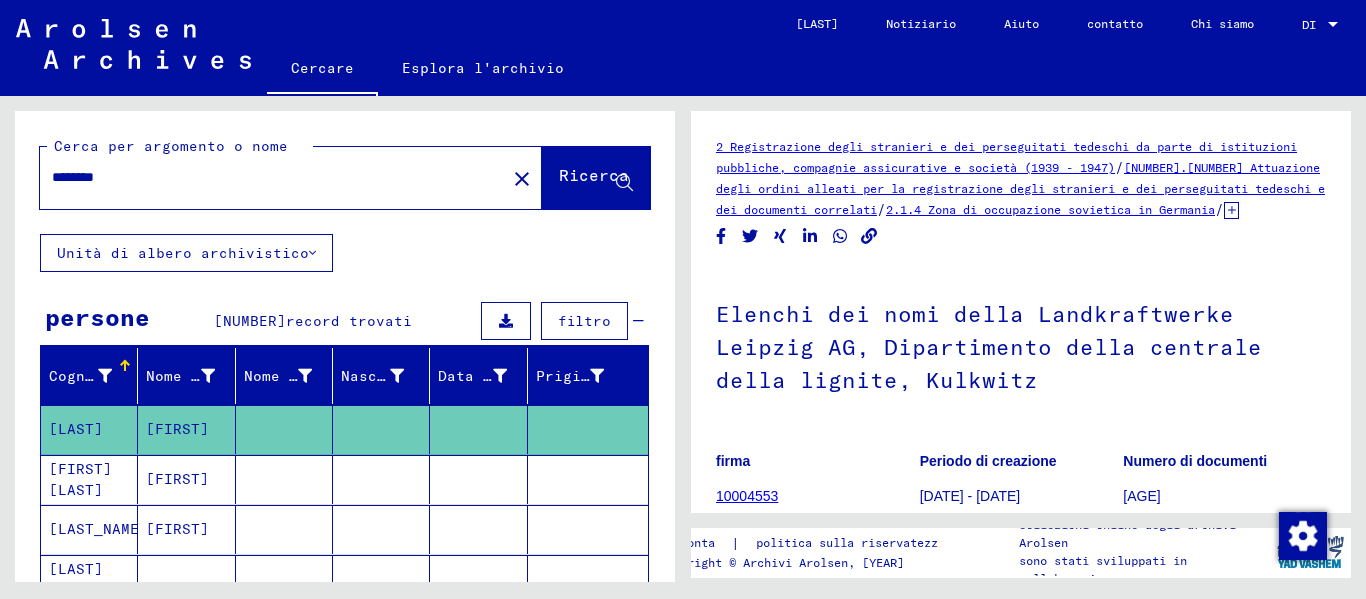 click on "********" at bounding box center (273, 177) 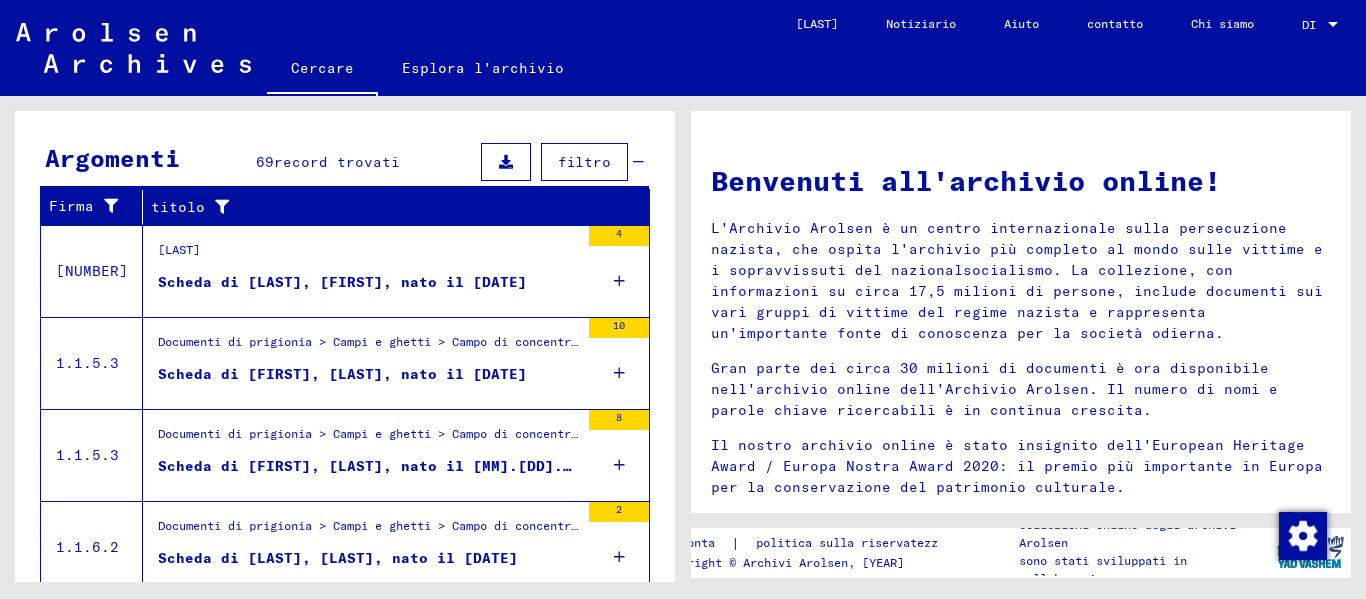 scroll, scrollTop: 0, scrollLeft: 0, axis: both 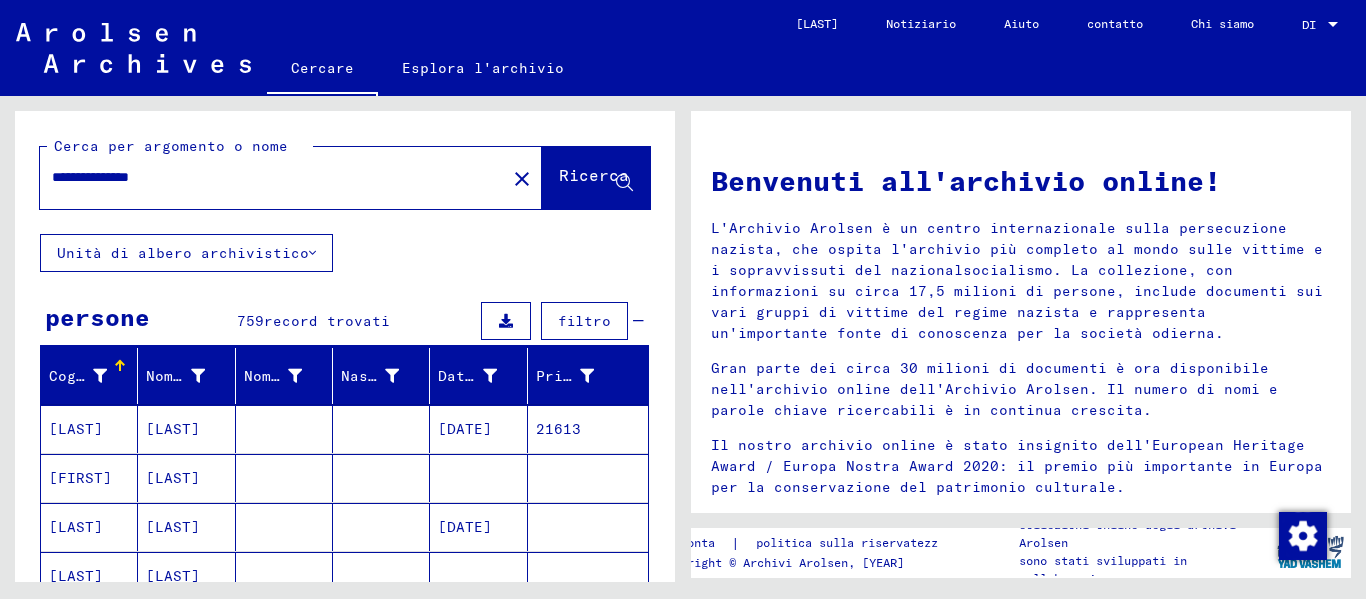 type on "**********" 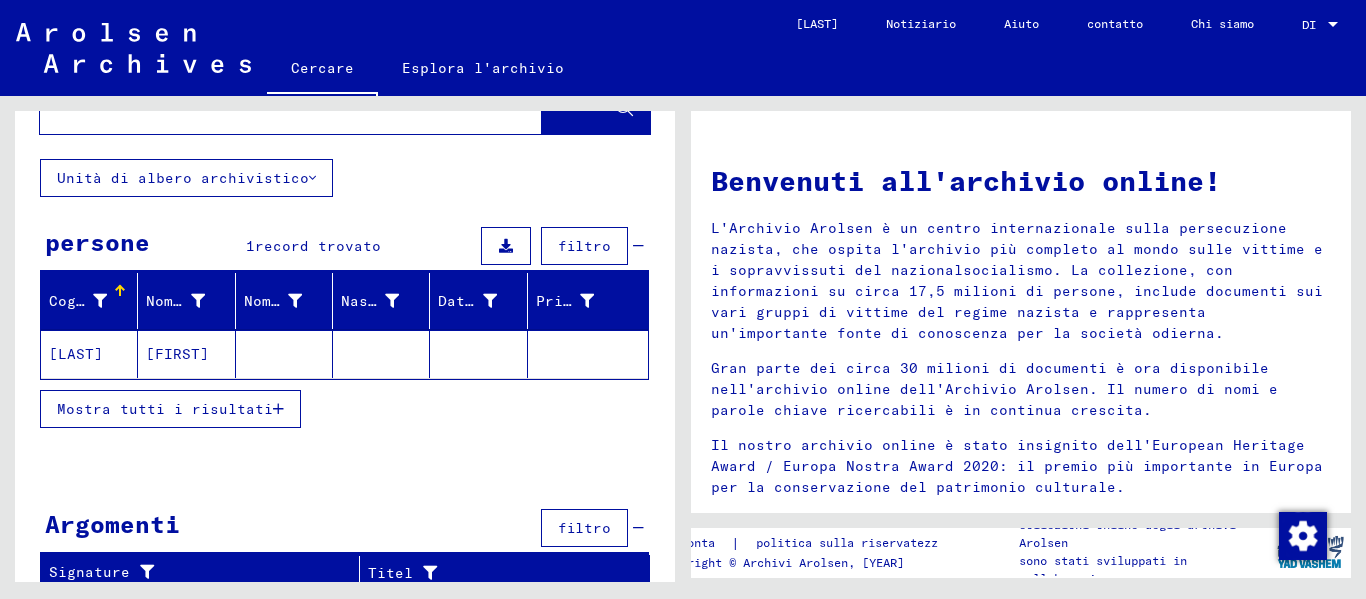 scroll, scrollTop: 86, scrollLeft: 0, axis: vertical 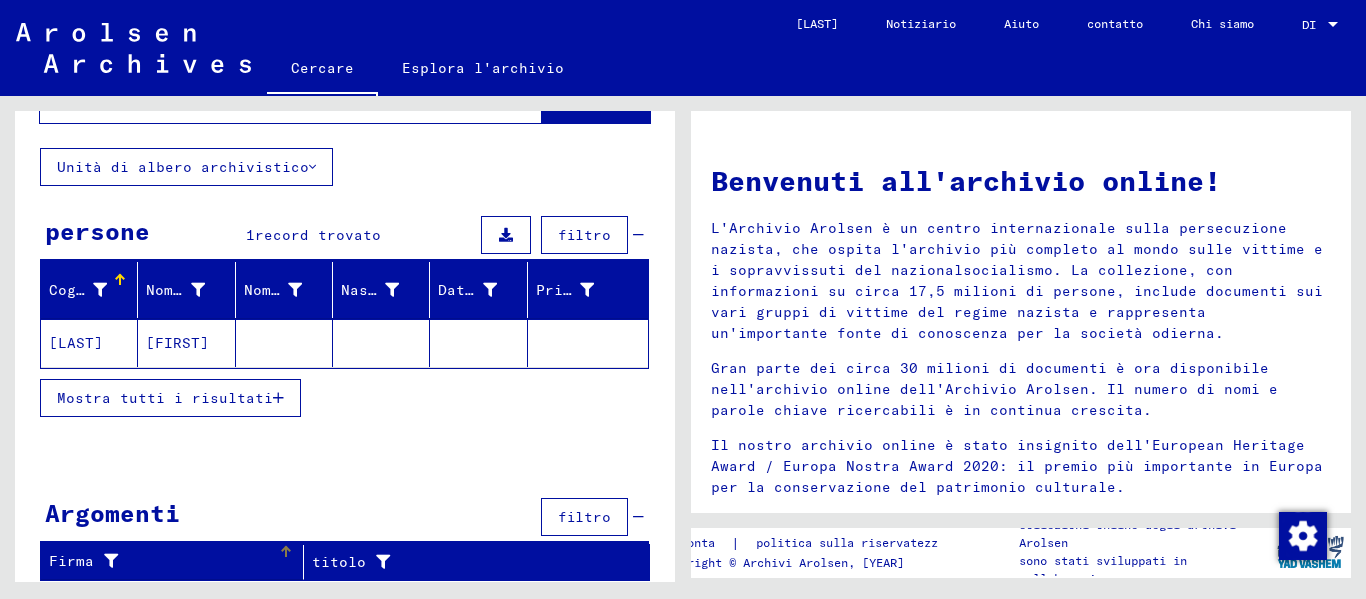 click on "Firma" at bounding box center (163, 561) 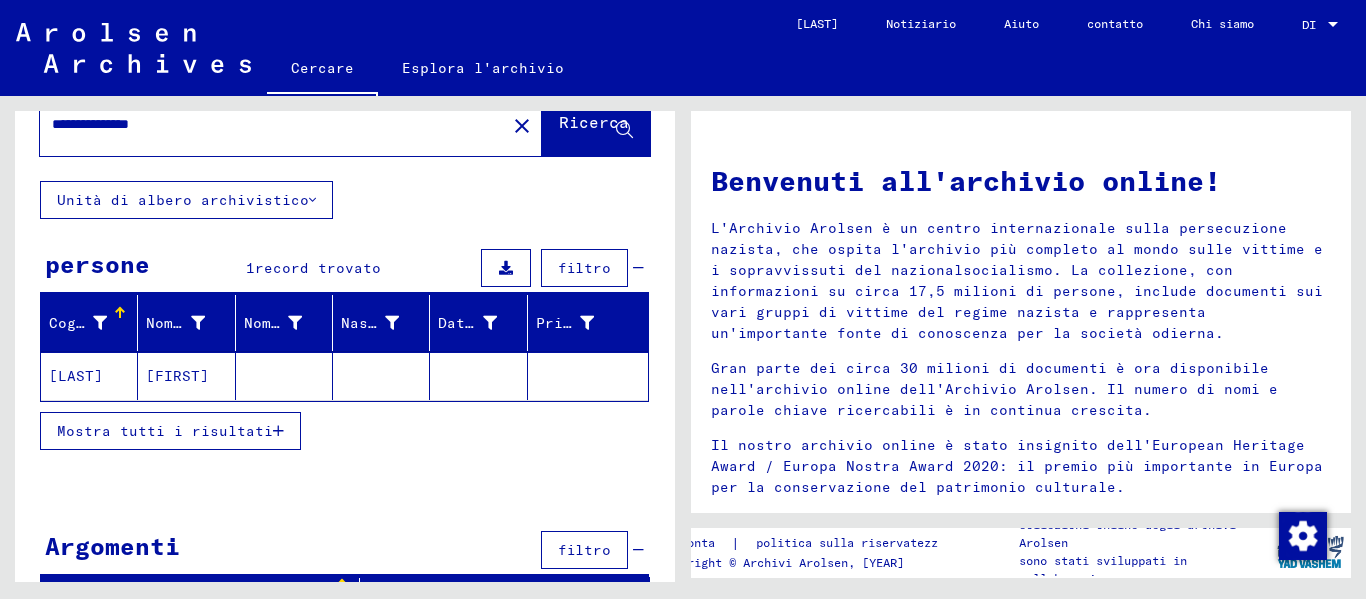 scroll, scrollTop: 86, scrollLeft: 0, axis: vertical 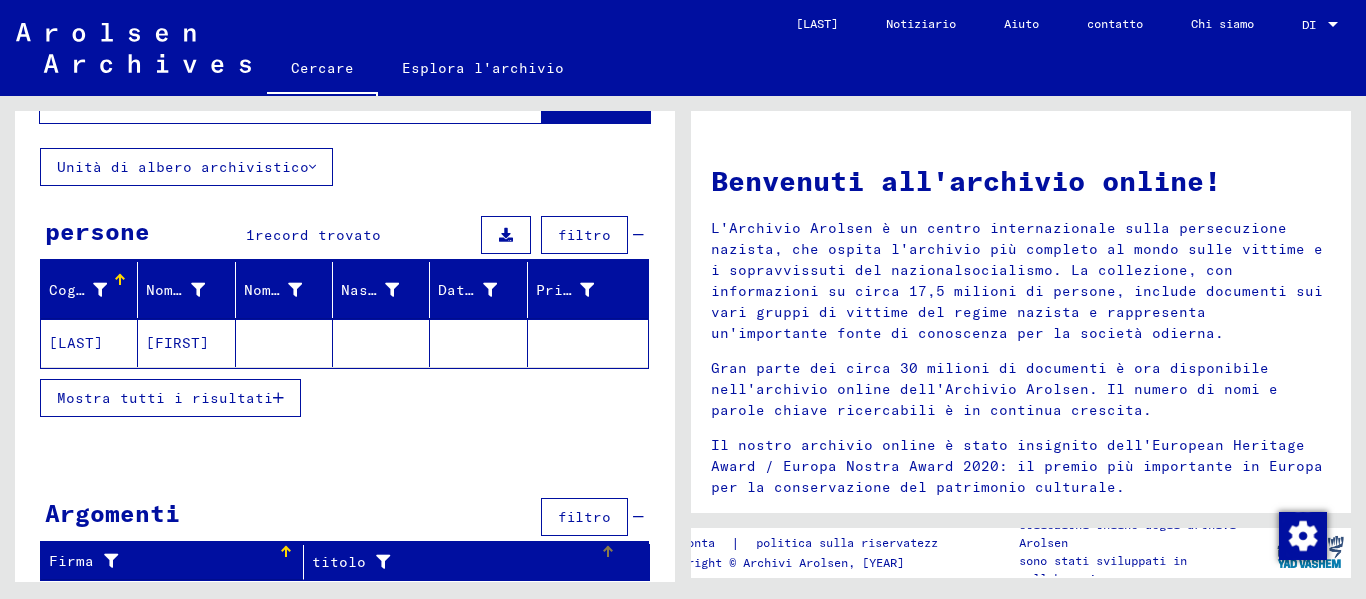 click on "titolo" at bounding box center [456, 562] 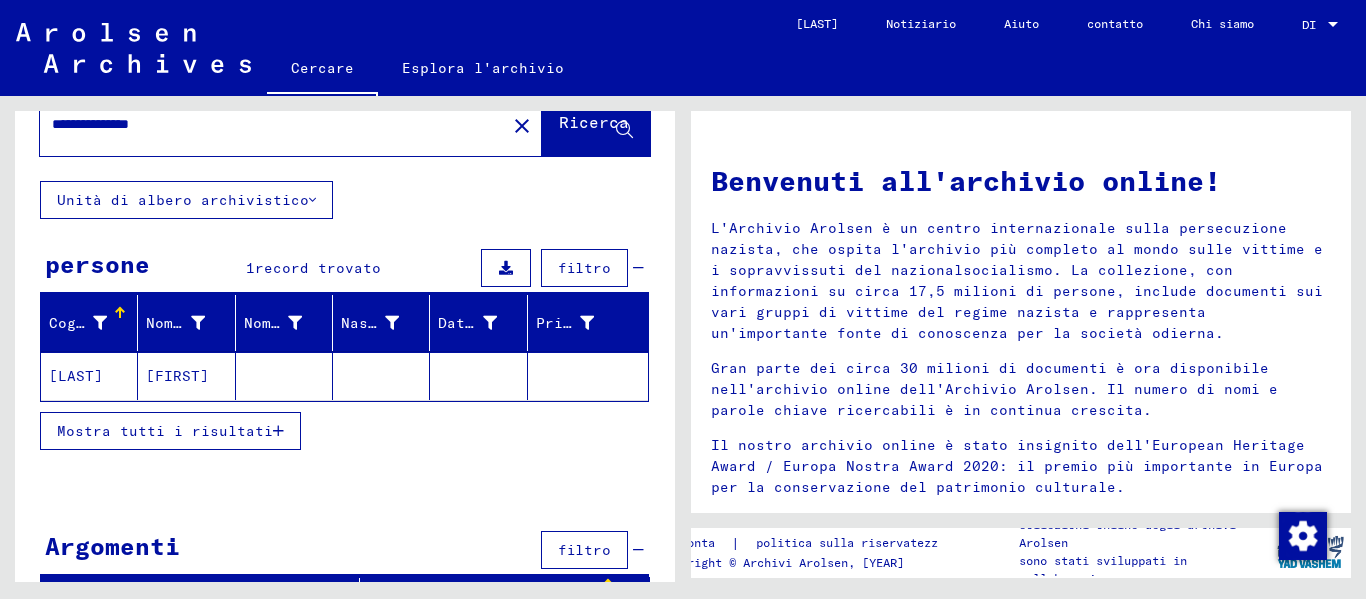 scroll, scrollTop: 86, scrollLeft: 0, axis: vertical 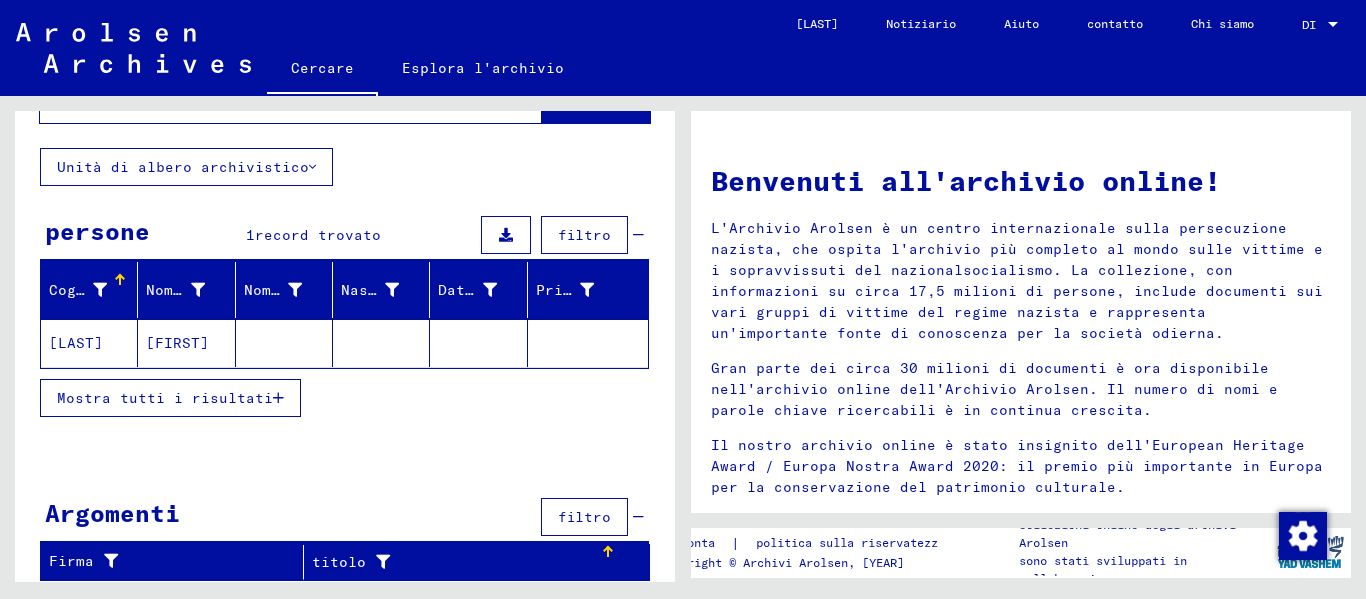 click on "Unità di albero archivistico" at bounding box center [186, 167] 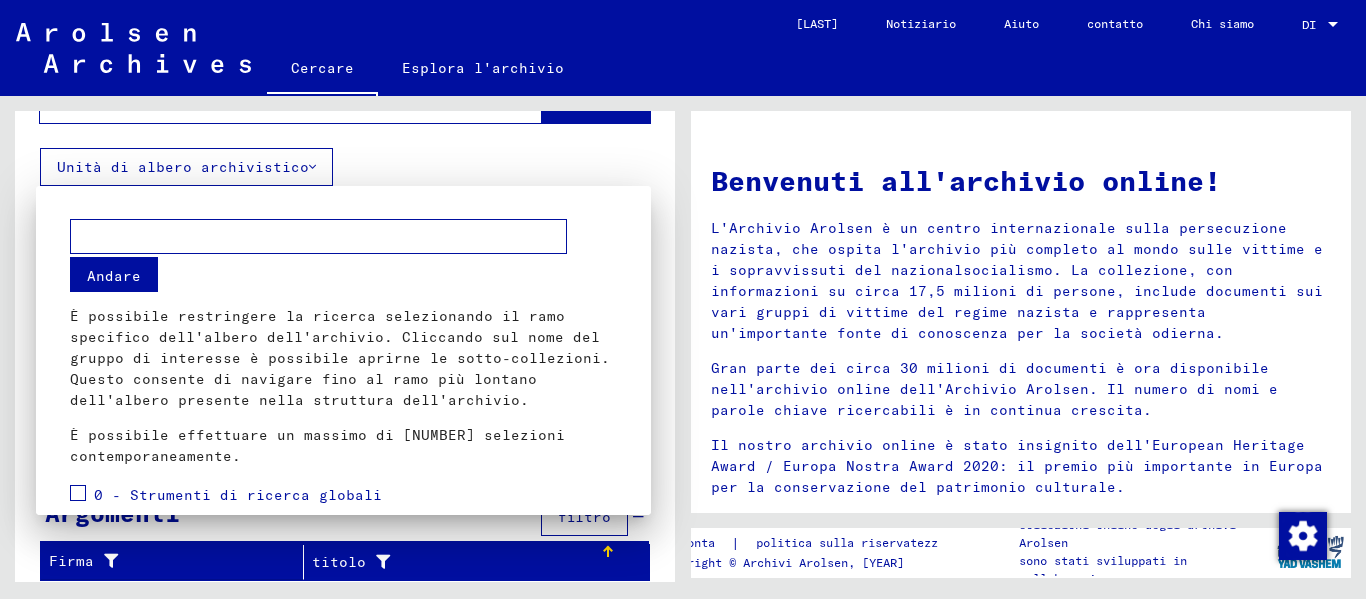 click at bounding box center [683, 299] 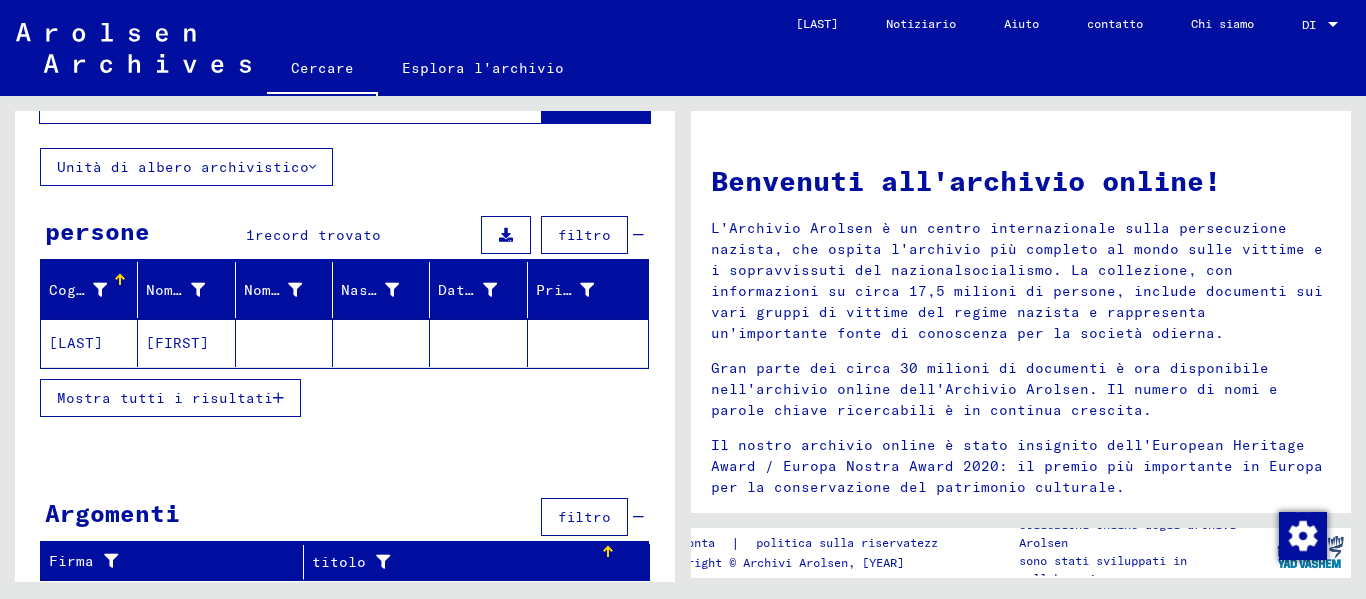 click on "[FIRST]" at bounding box center (177, 343) 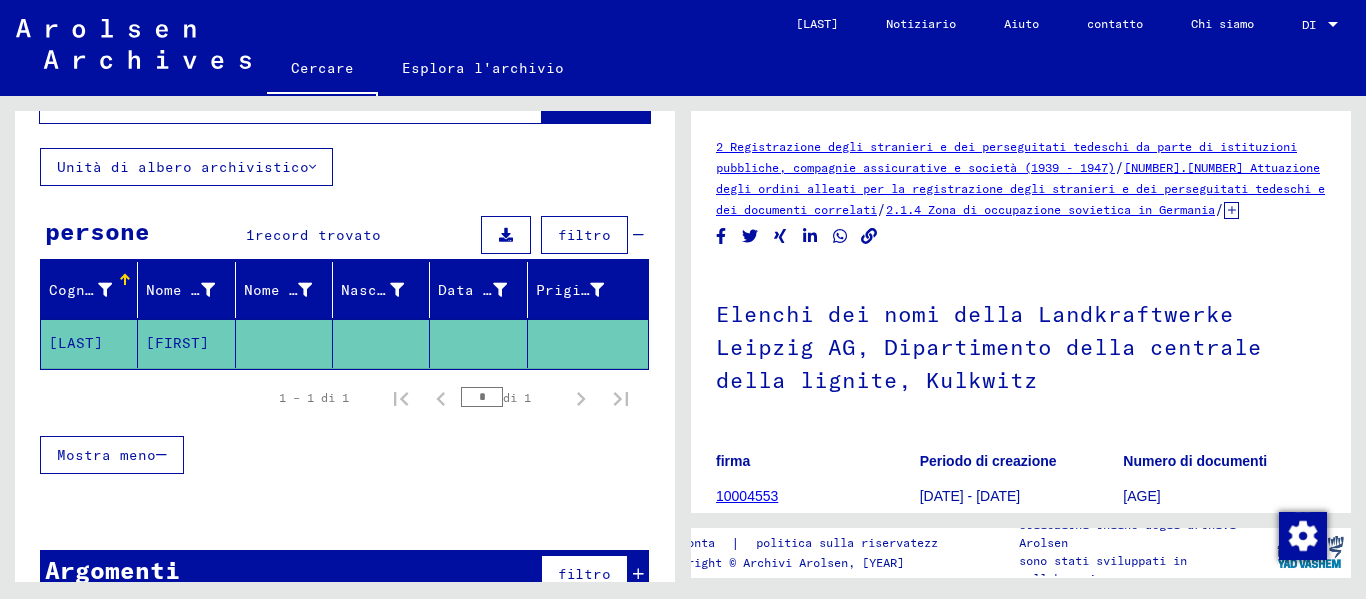 scroll, scrollTop: 0, scrollLeft: 0, axis: both 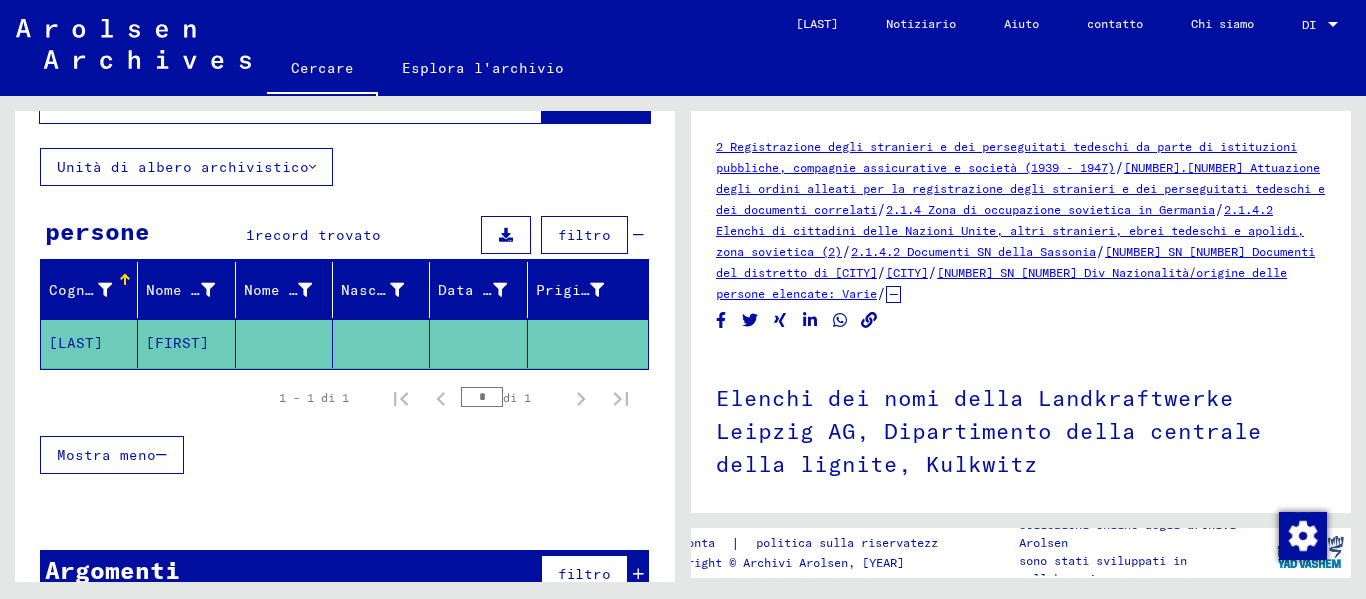 click on "[CITY]" at bounding box center (907, 272) 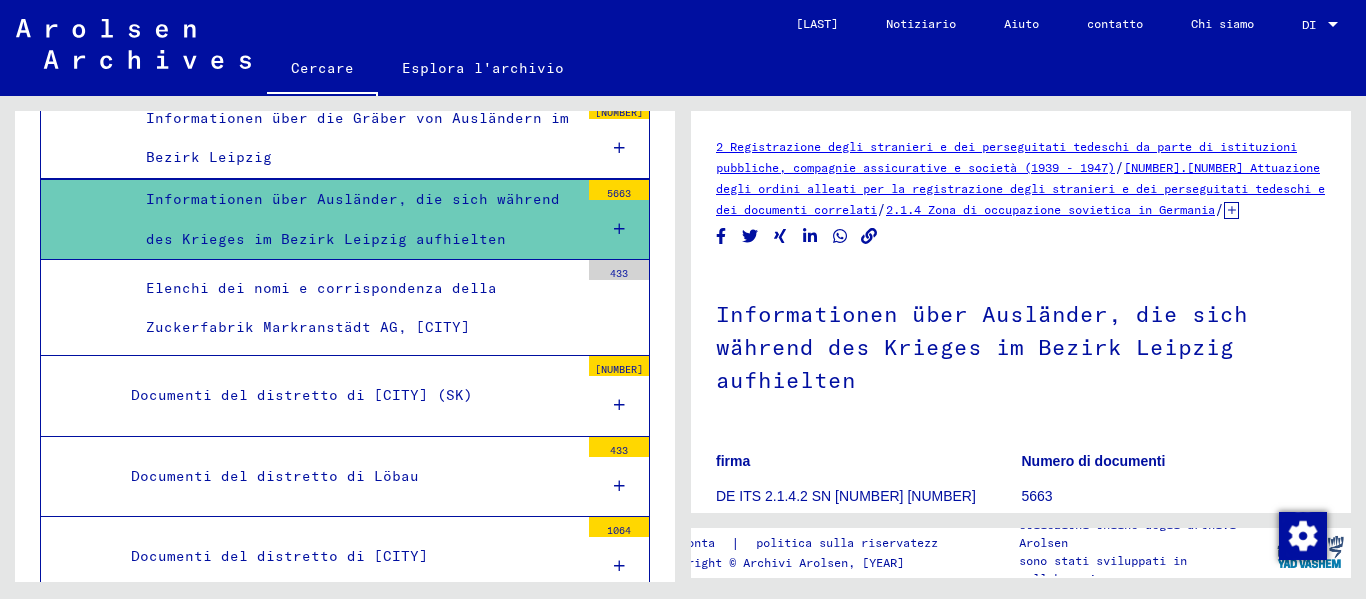 scroll, scrollTop: 18062, scrollLeft: 0, axis: vertical 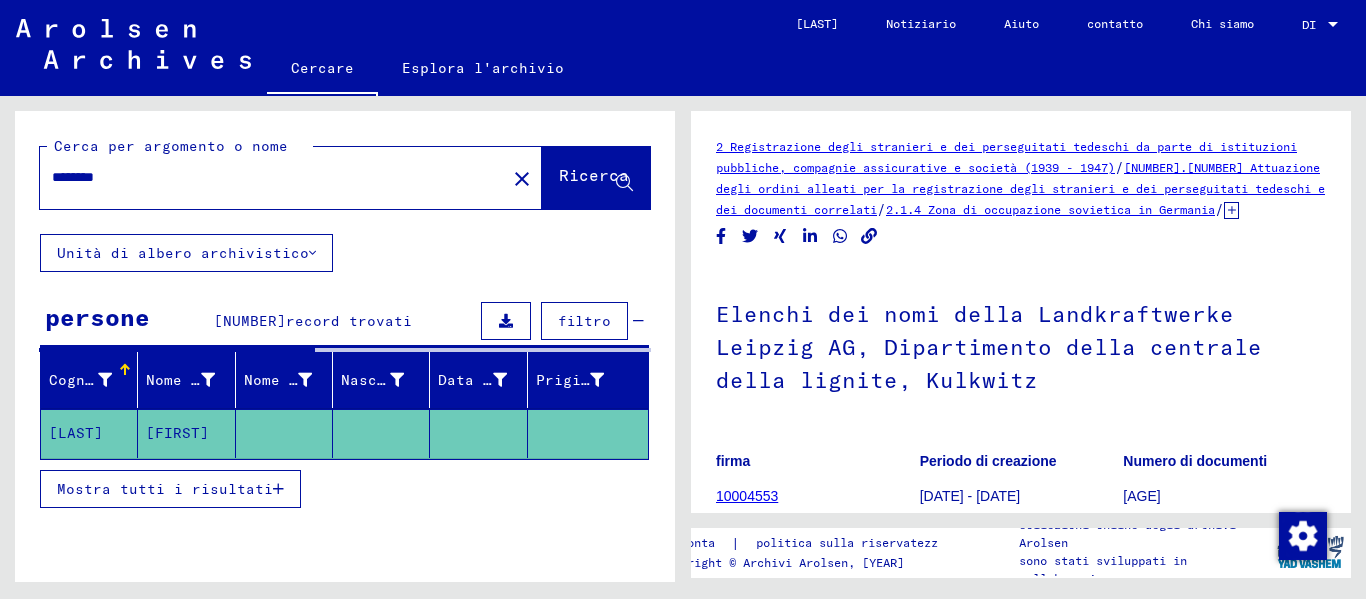 click on "********" at bounding box center (267, 177) 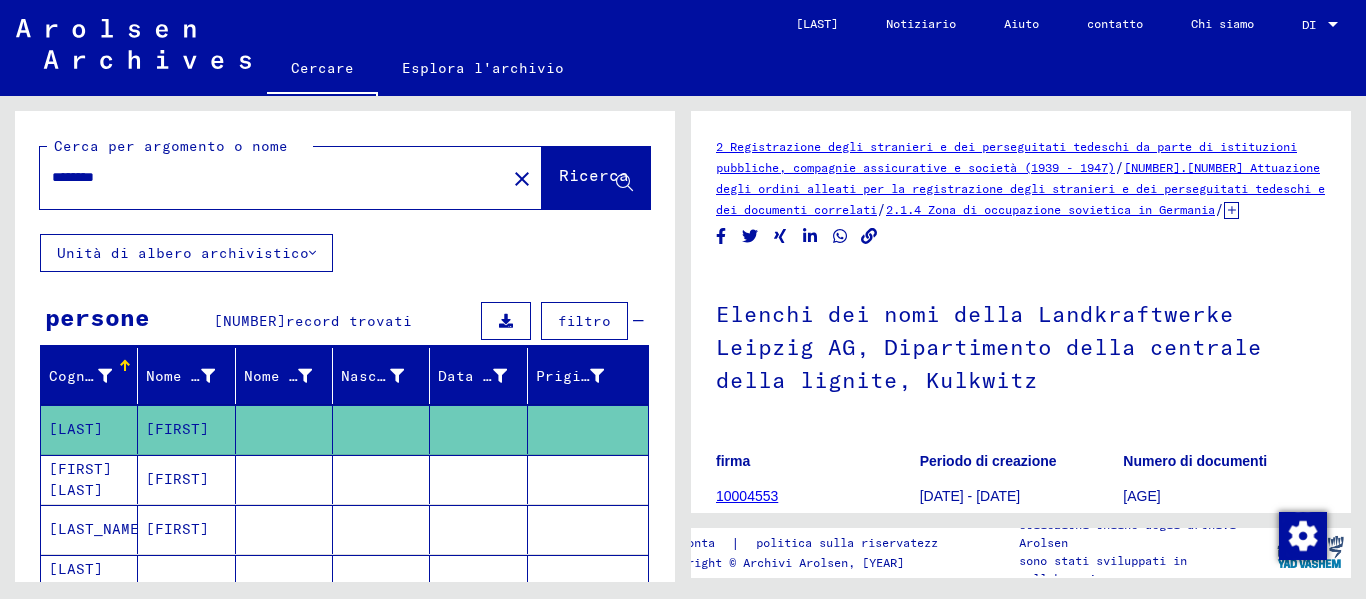 click on "********" at bounding box center (267, 177) 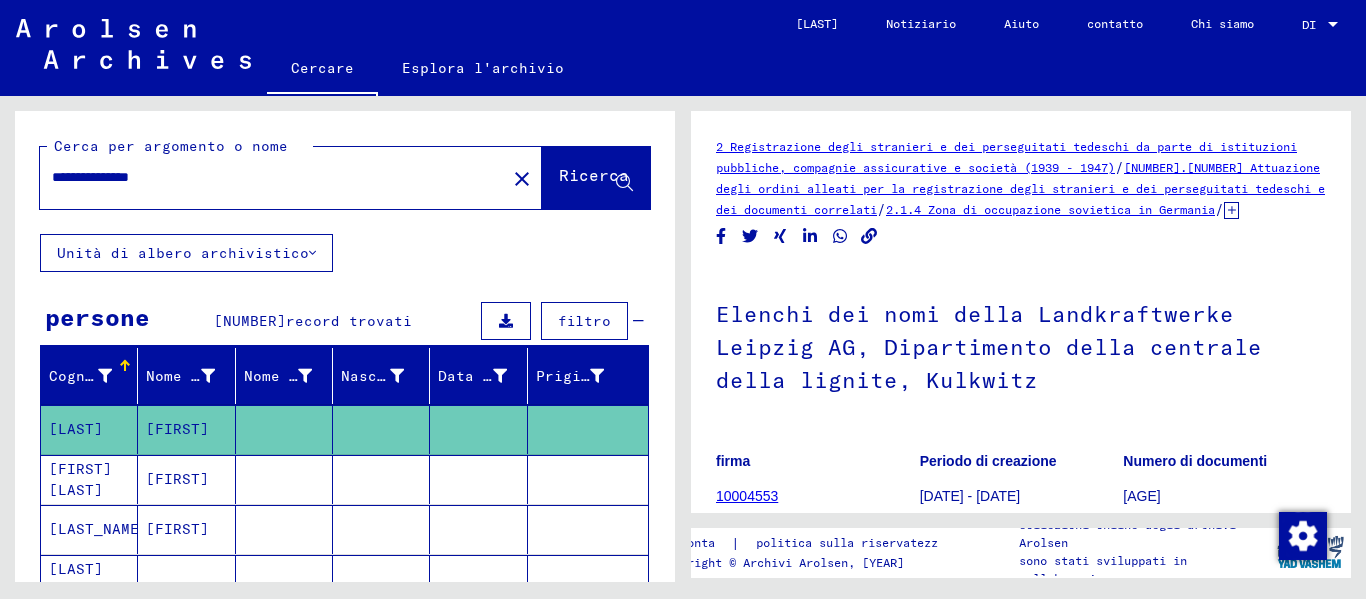 type on "**********" 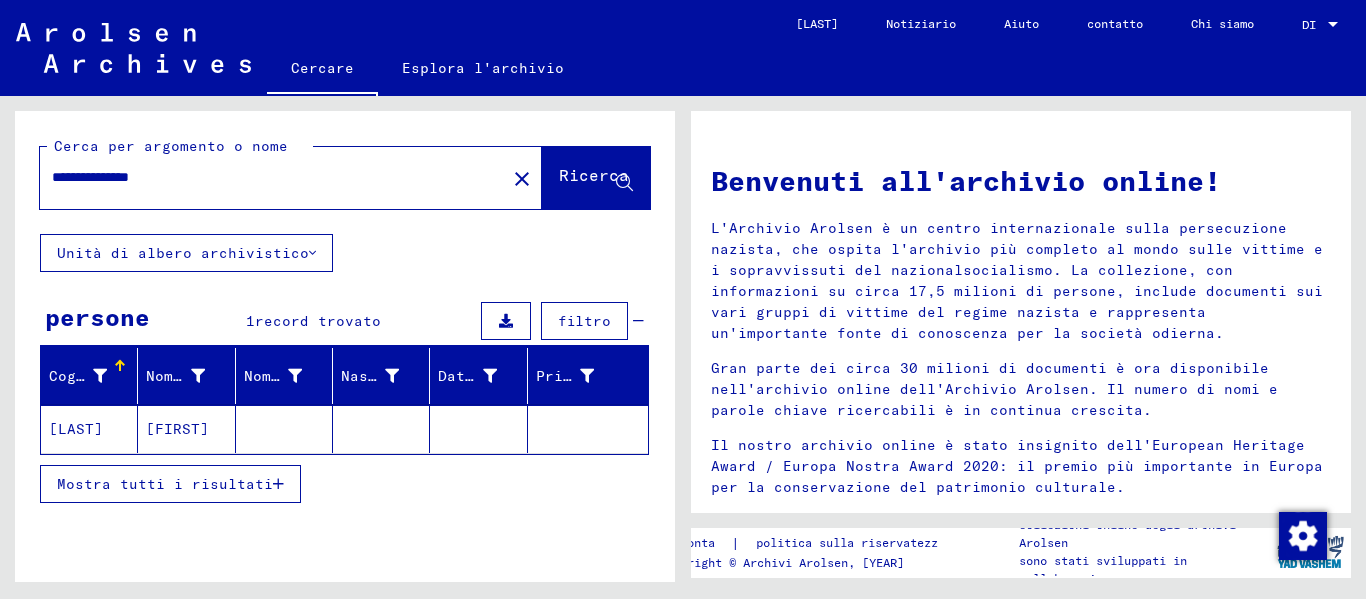 click on "[FIRST]" at bounding box center (177, 429) 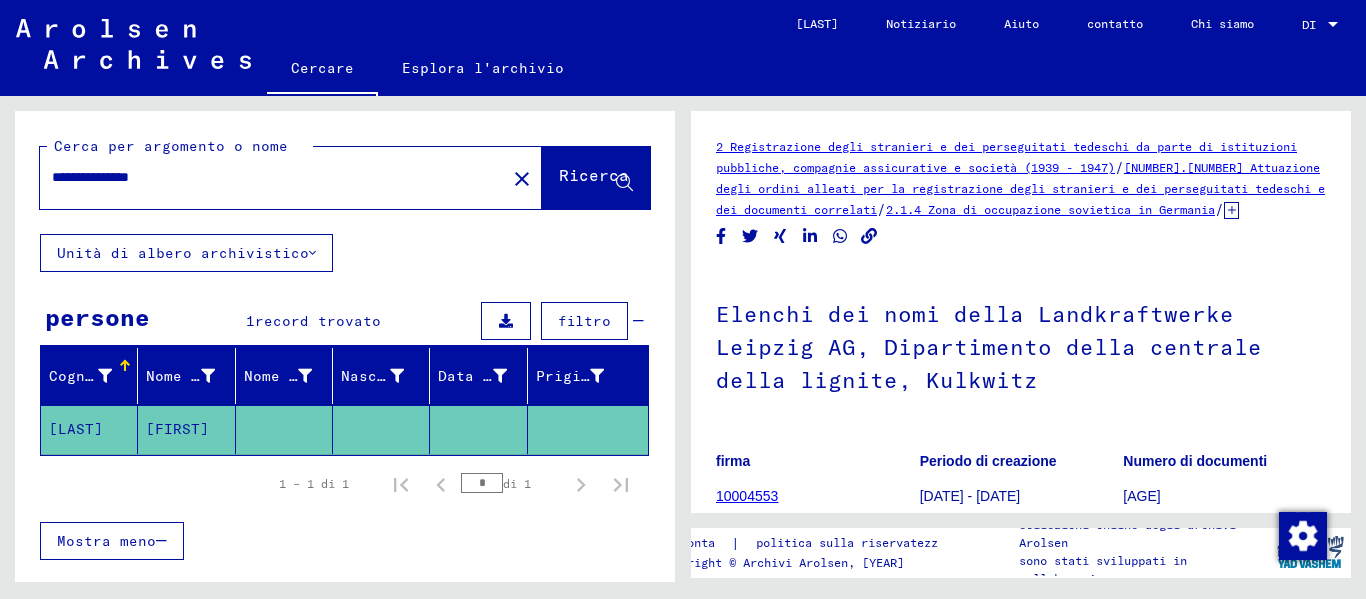 scroll, scrollTop: 0, scrollLeft: 0, axis: both 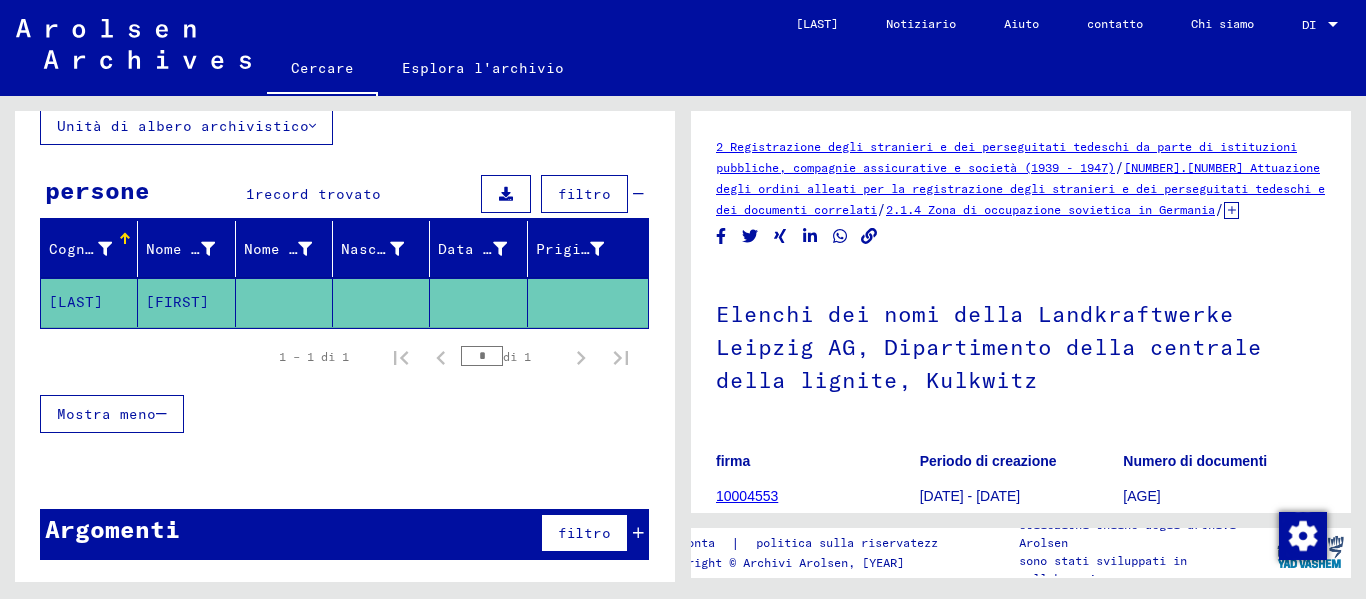 click on "Elenchi dei nomi della Landkraftwerke Leipzig AG, Dipartimento della centrale della lignite, Kulkwitz" at bounding box center (989, 347) 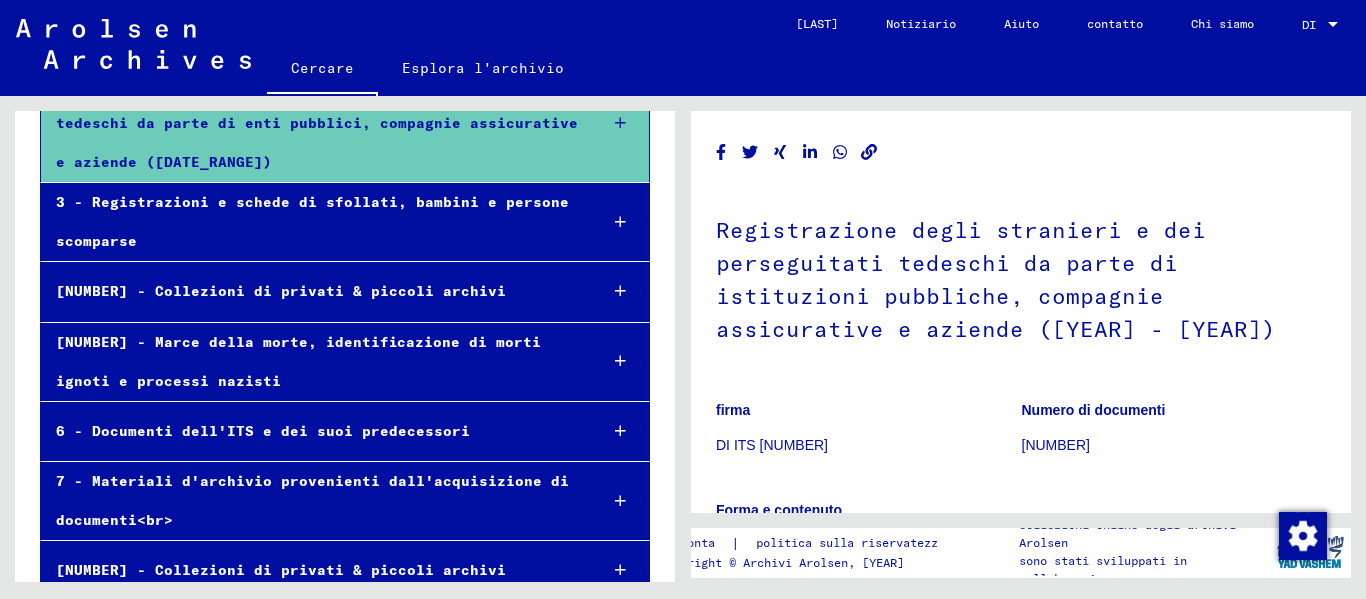 scroll, scrollTop: 348, scrollLeft: 0, axis: vertical 